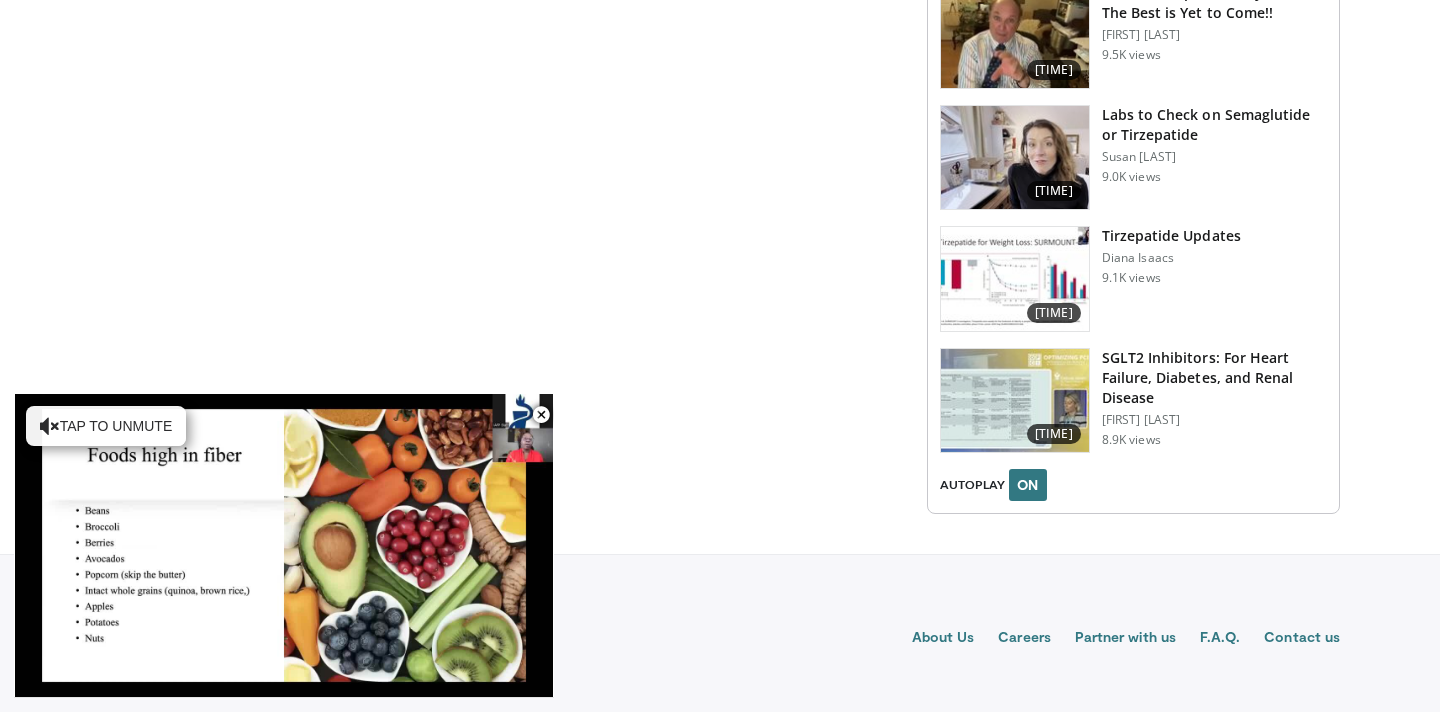 scroll, scrollTop: 3039, scrollLeft: 0, axis: vertical 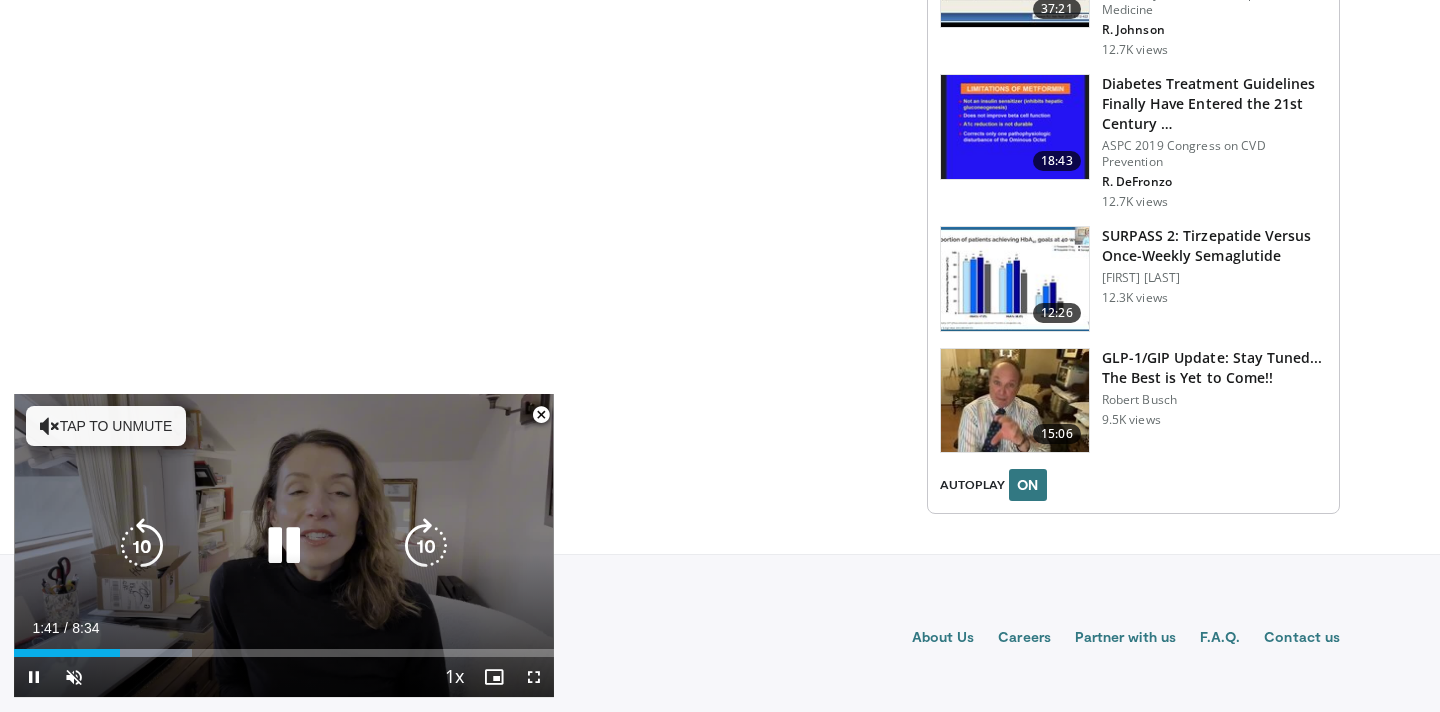 click at bounding box center [50, 426] 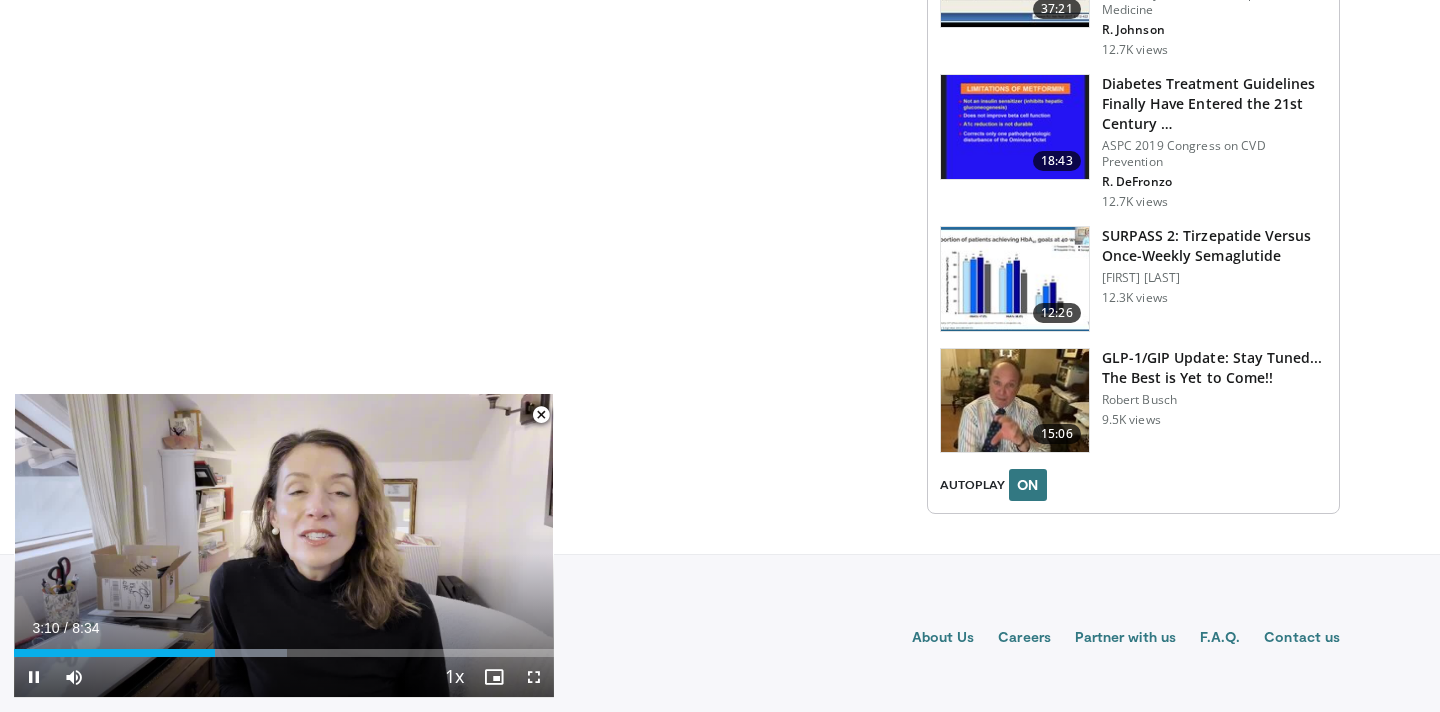click at bounding box center (541, 415) 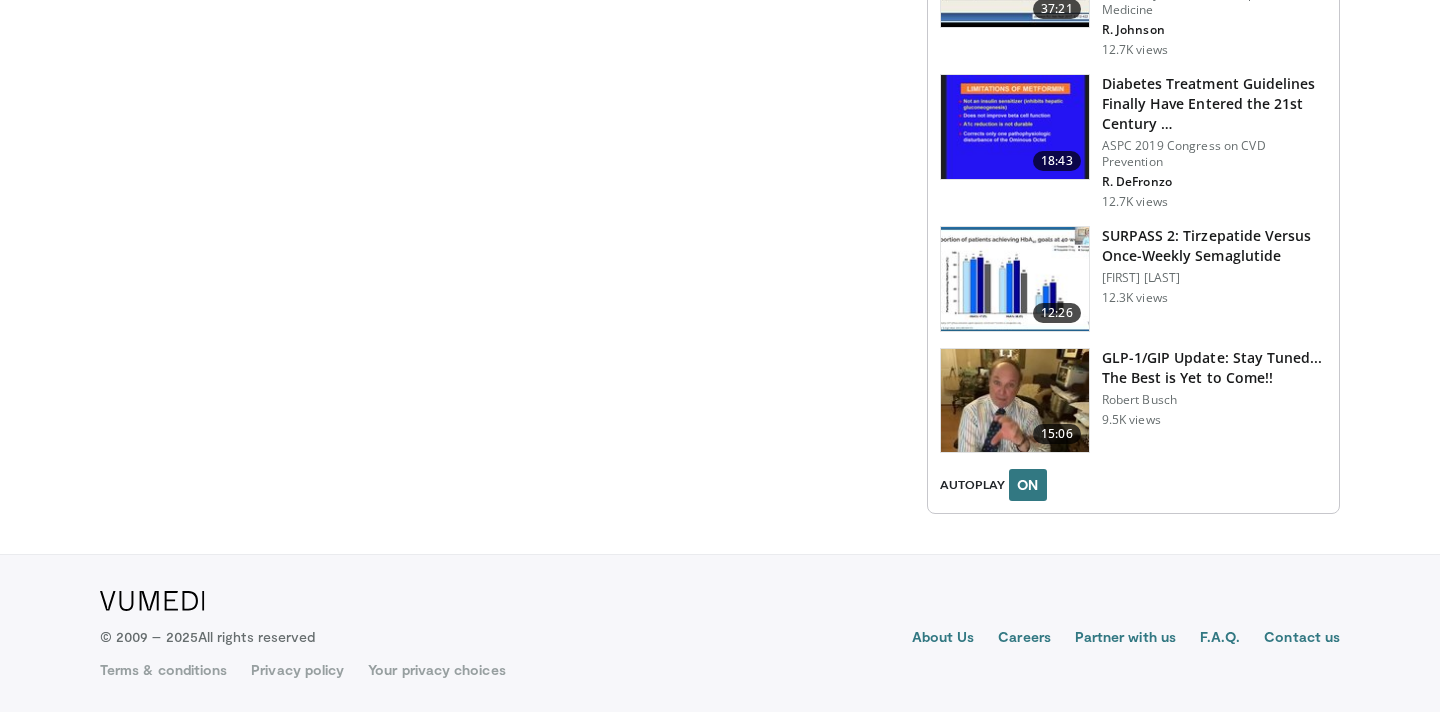 click on "SURPASS [NUMBER]: Tirzepatide Versus Once-Weekly Semaglutide" at bounding box center [1214, 246] 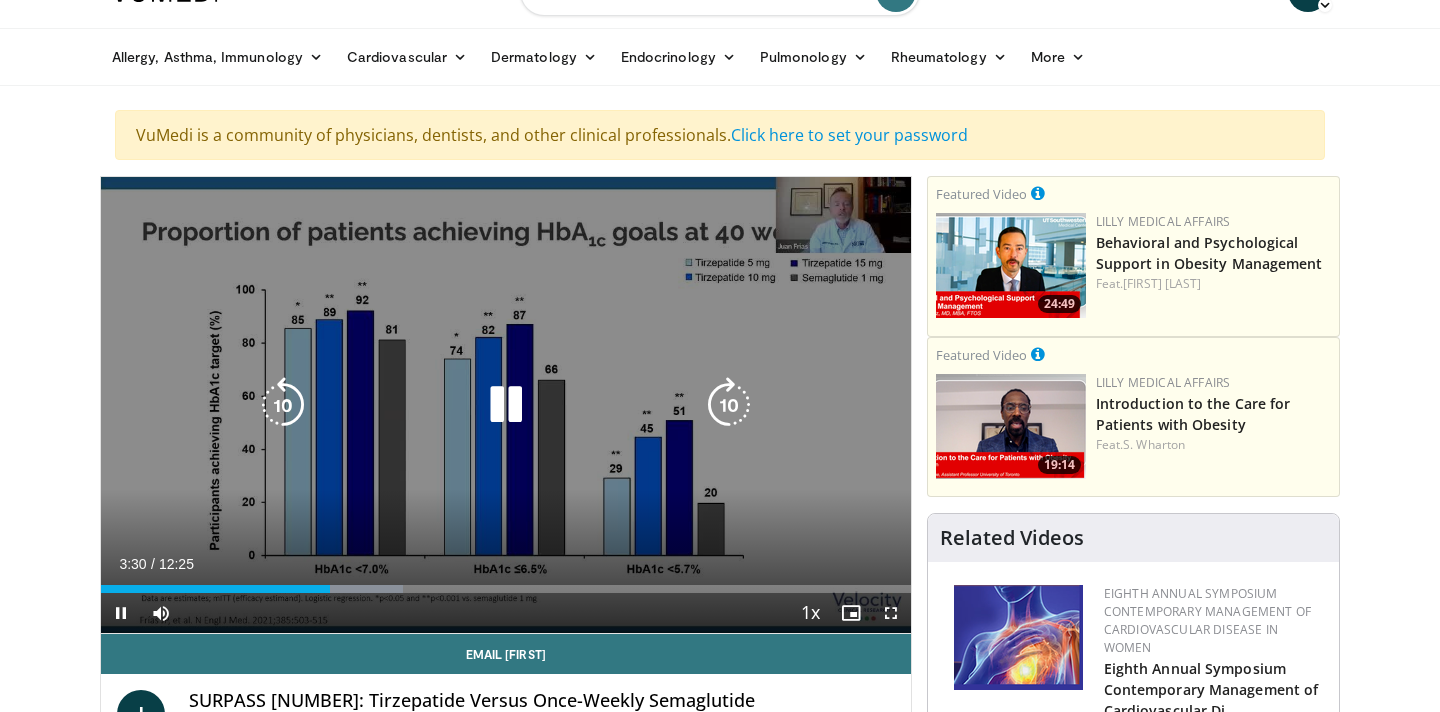 scroll, scrollTop: 0, scrollLeft: 0, axis: both 